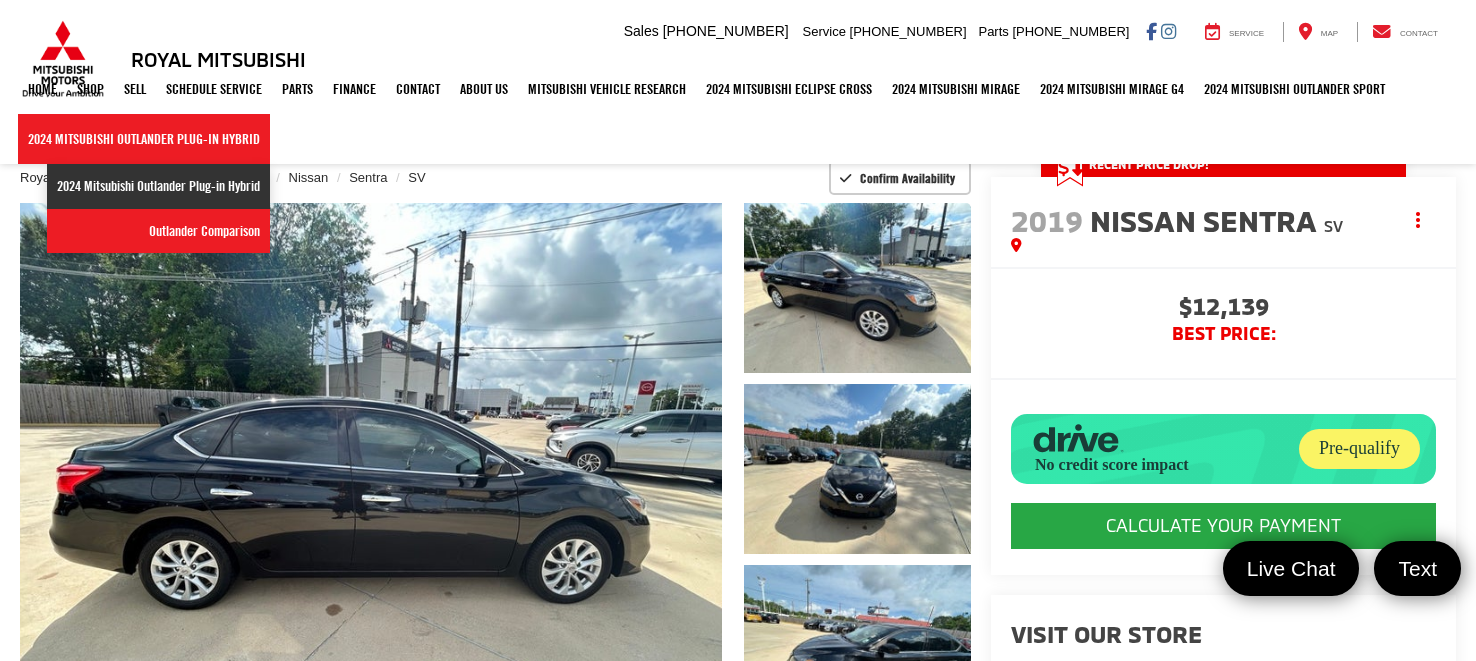 scroll, scrollTop: 153, scrollLeft: 0, axis: vertical 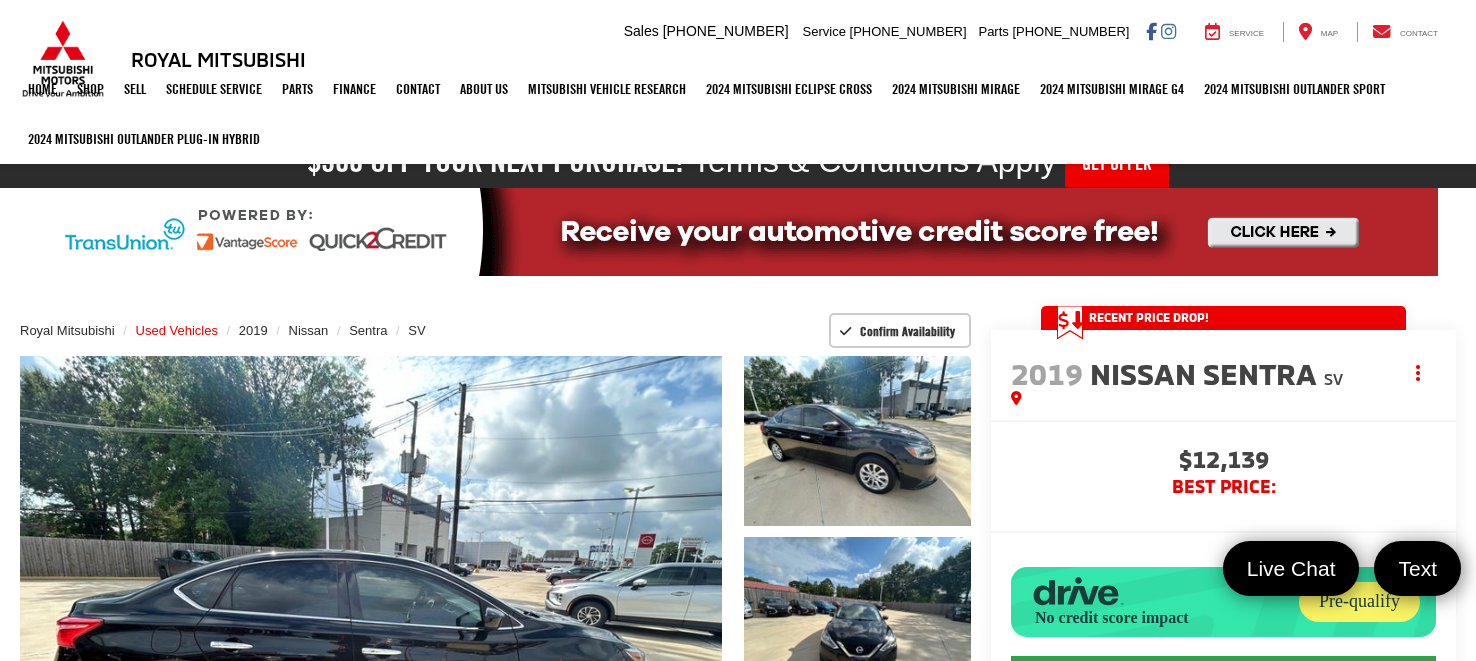 click on "Used Vehicles" at bounding box center (177, 330) 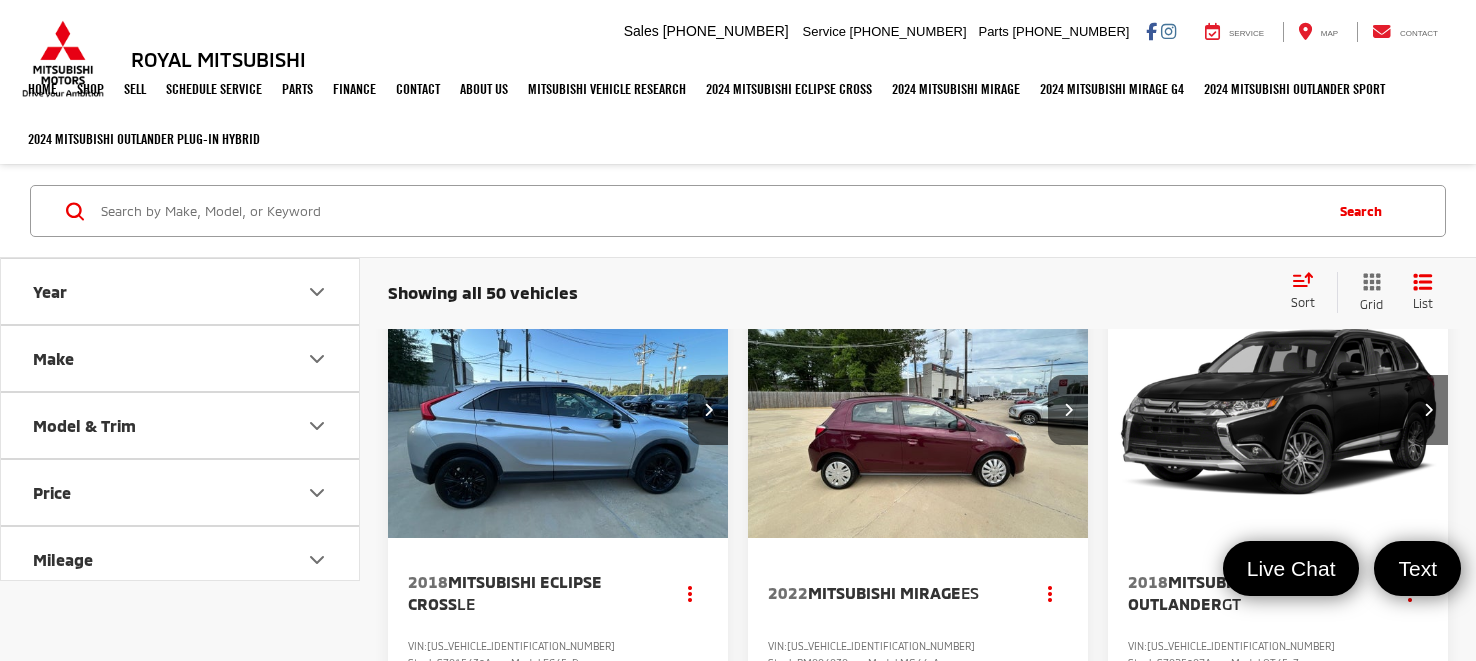 scroll, scrollTop: 0, scrollLeft: 0, axis: both 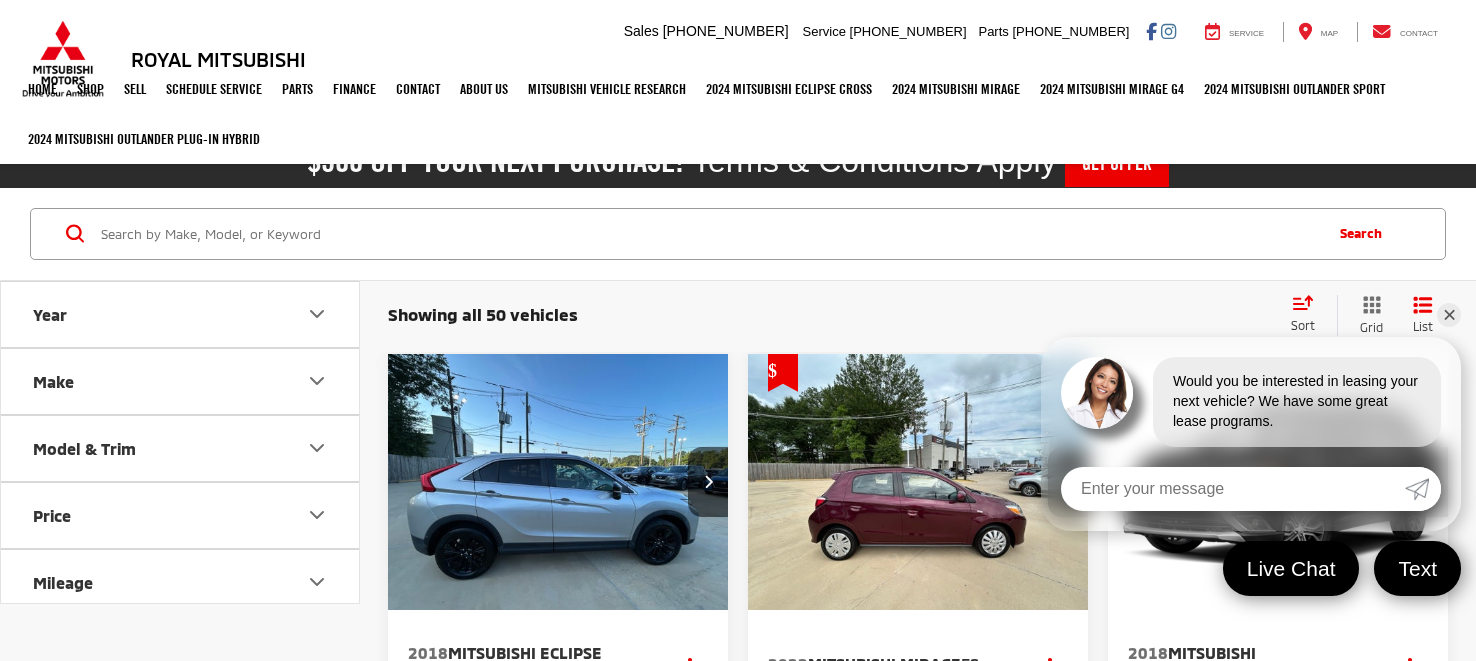 click on "✕" at bounding box center [1449, 315] 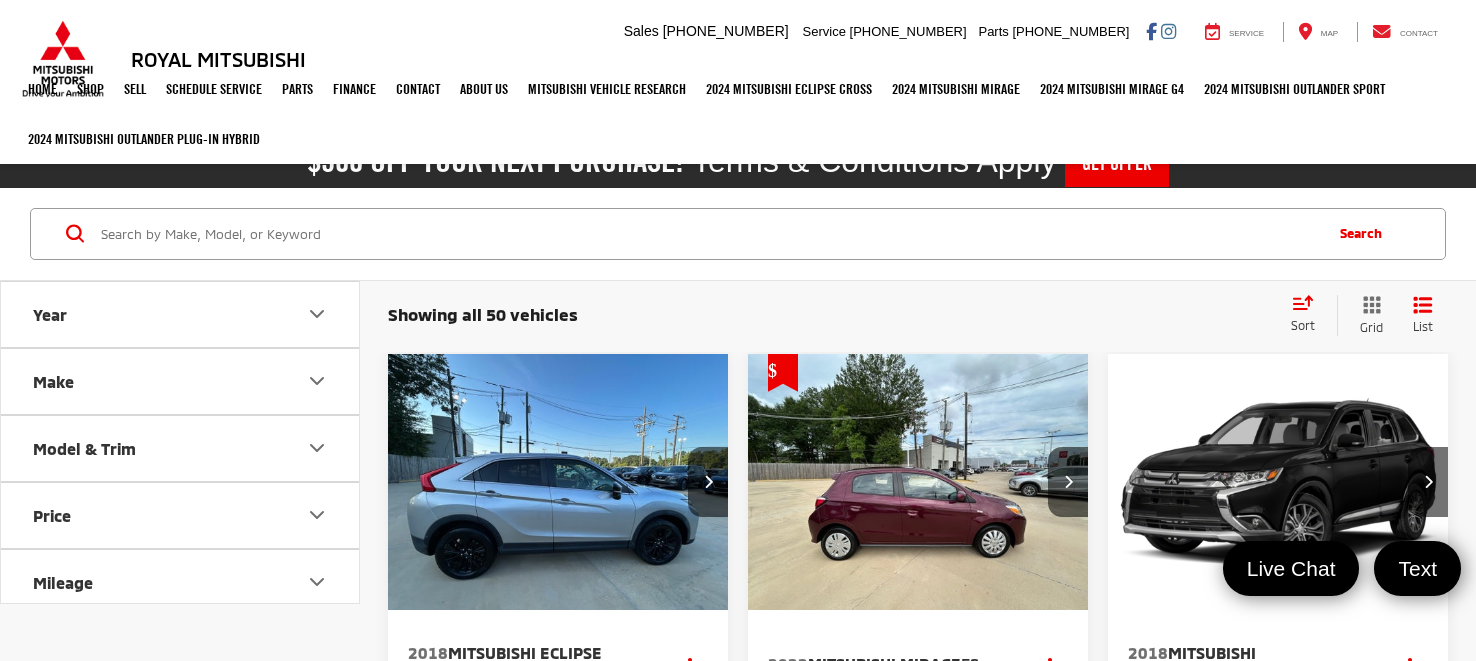 click on "Showing all 50 vehicles Clear All + 0 test Sort Price:  High to Low Price:  Low to High Year:  High to Low Year:  Low to High Mileage:  High to Low Mileage:  Low to High Distance:  Near to Far Distance:  Far to Near Featured Vehicles Grid List" at bounding box center (918, 315) 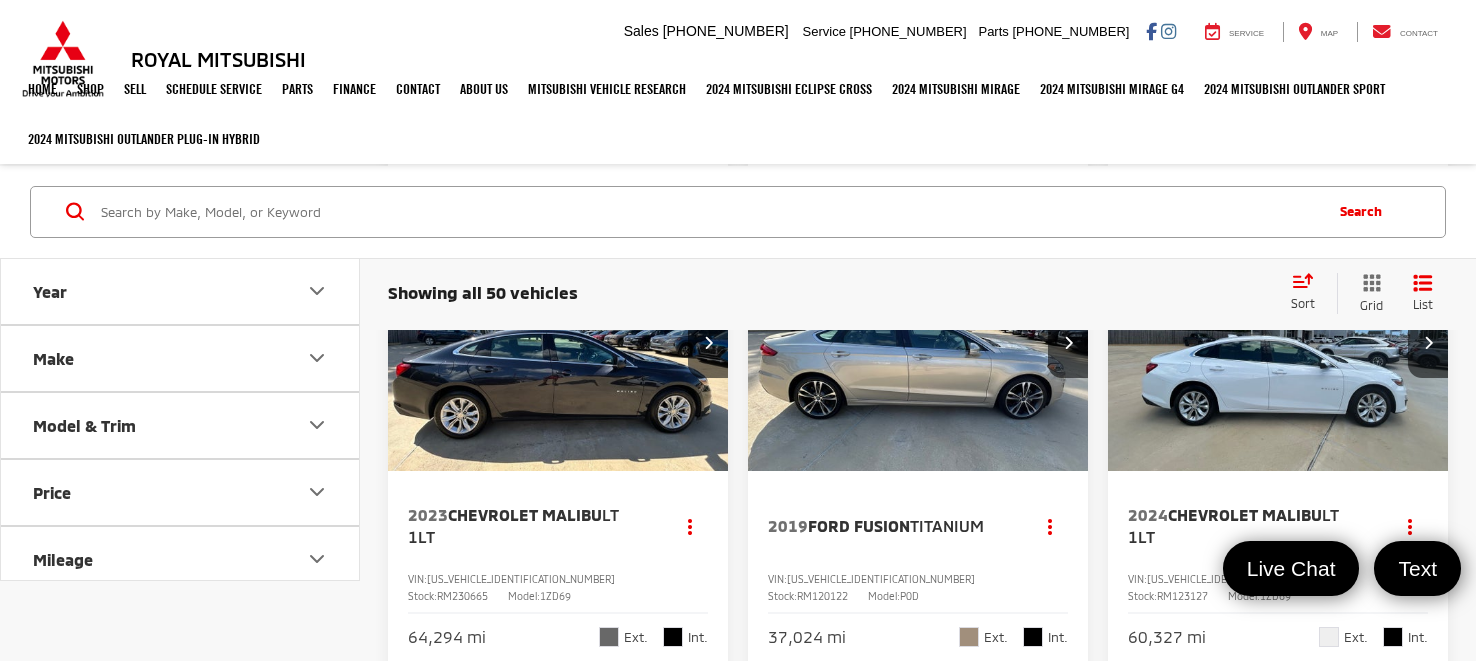 scroll, scrollTop: 5615, scrollLeft: 0, axis: vertical 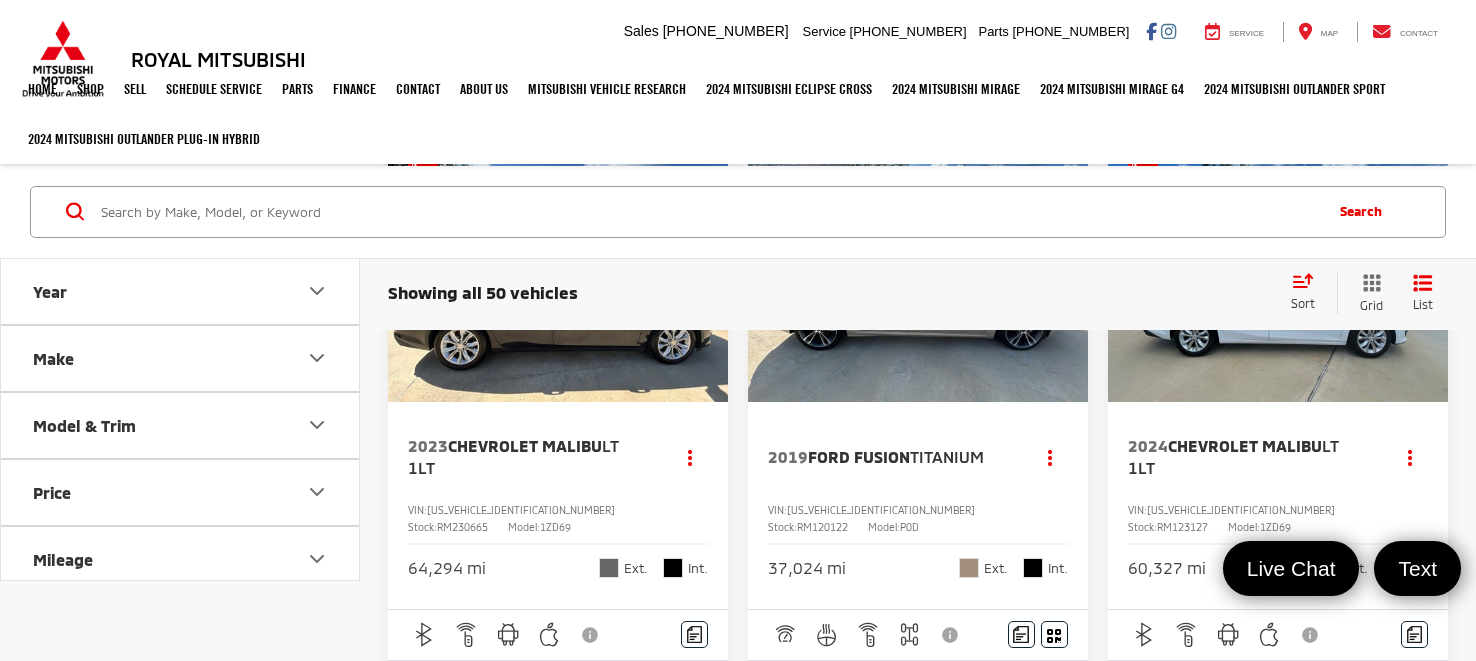 click at bounding box center [558, 274] 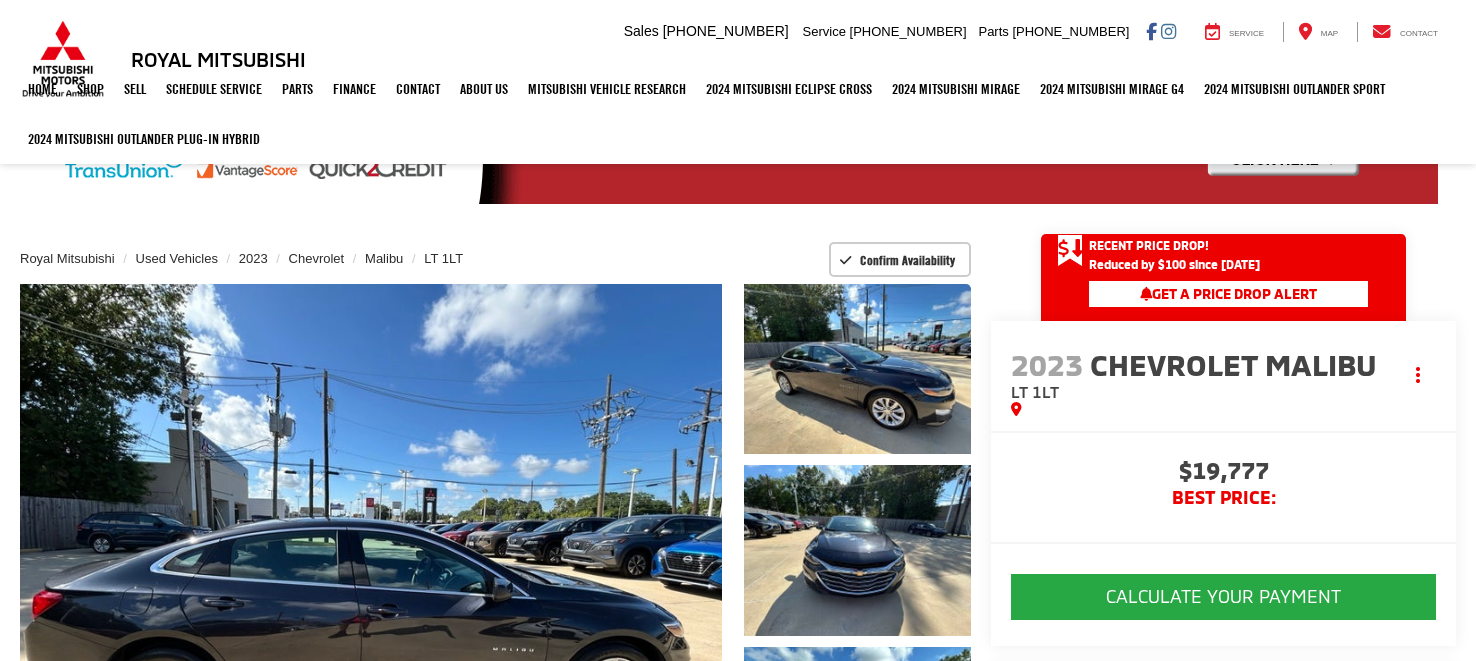 scroll, scrollTop: 0, scrollLeft: 0, axis: both 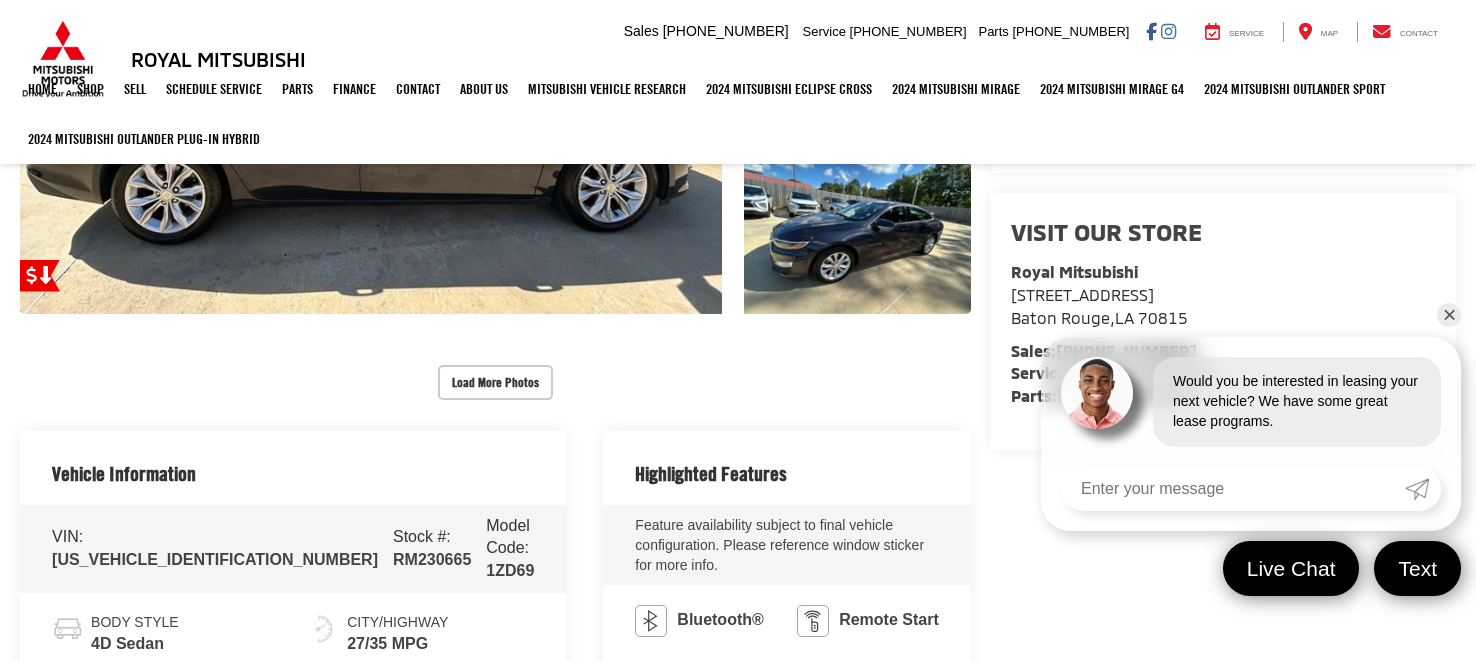 click on "✕" at bounding box center (1449, 315) 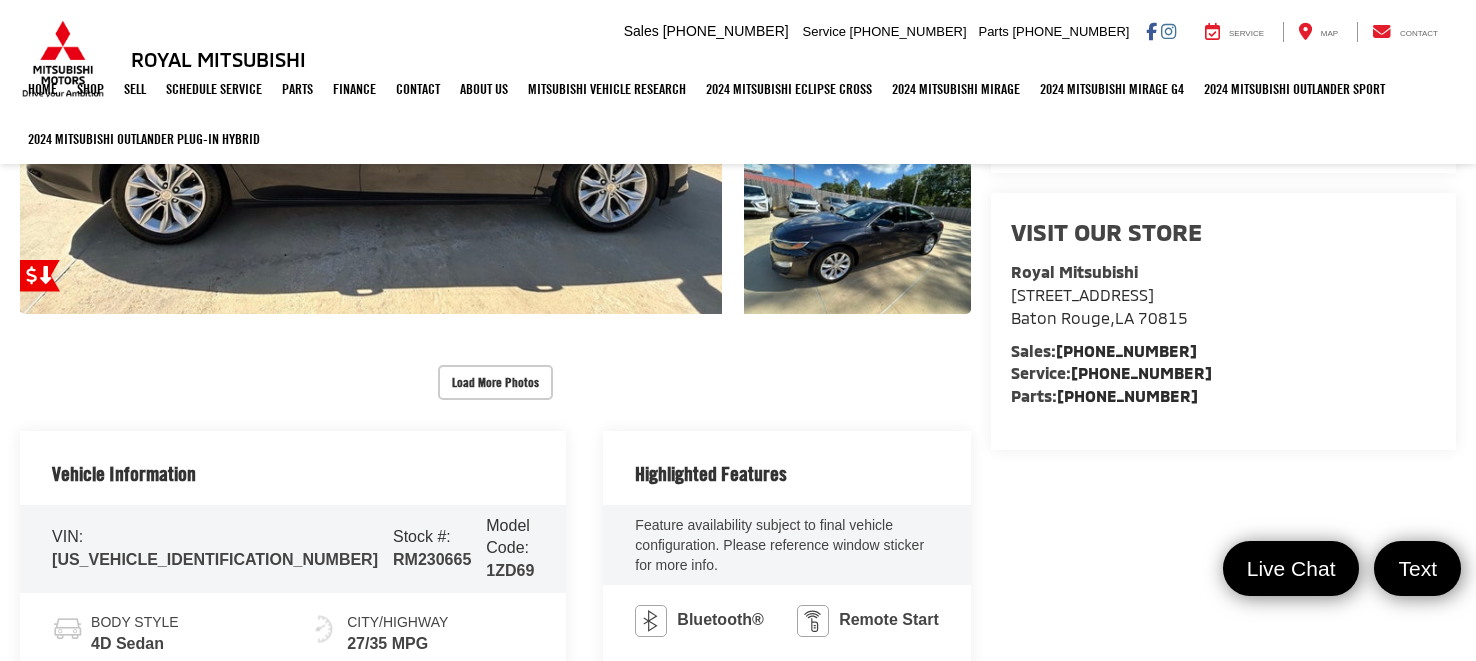 click on "Royal Mitsubishi
Used Vehicles
2023
Chevrolet
Malibu
LT 1LT
Confirm Availability
Photos
1
/
33
Load More Photos" at bounding box center [738, 1058] 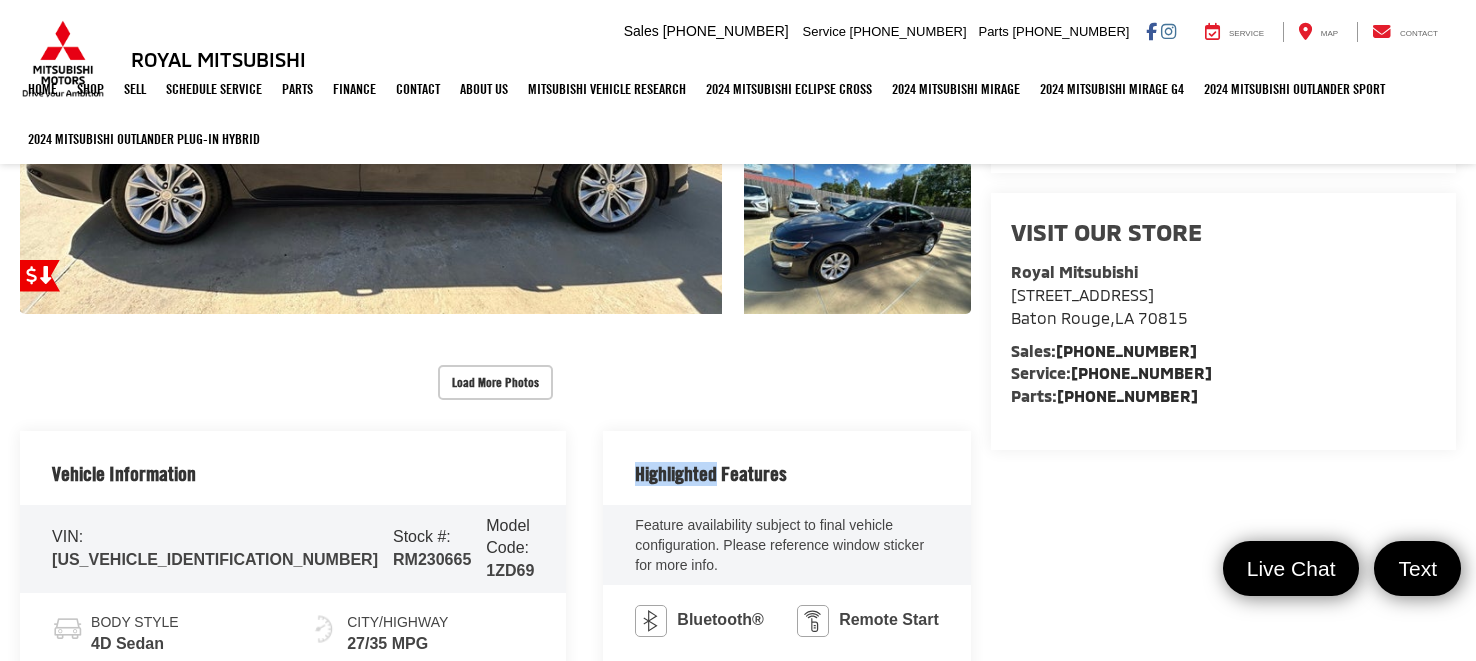click on "Highlighted Features" at bounding box center [711, 474] 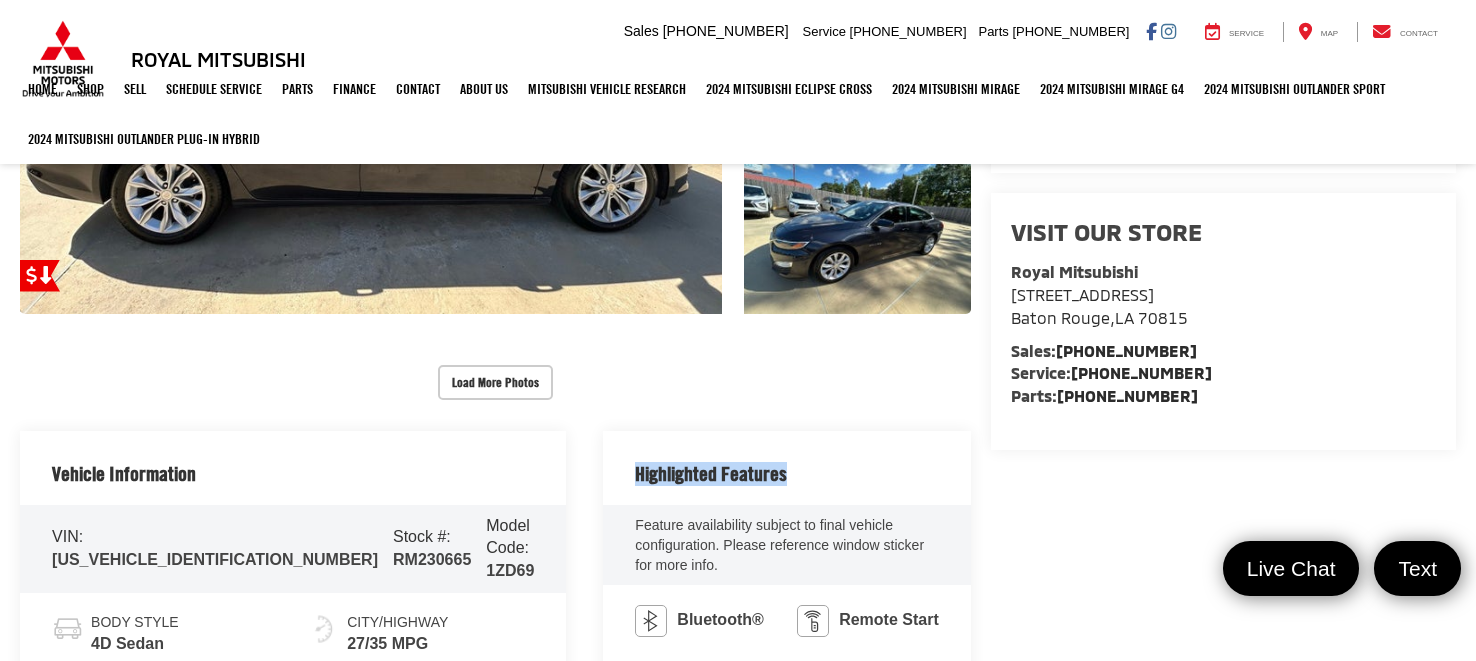 click on "Highlighted Features" at bounding box center (711, 474) 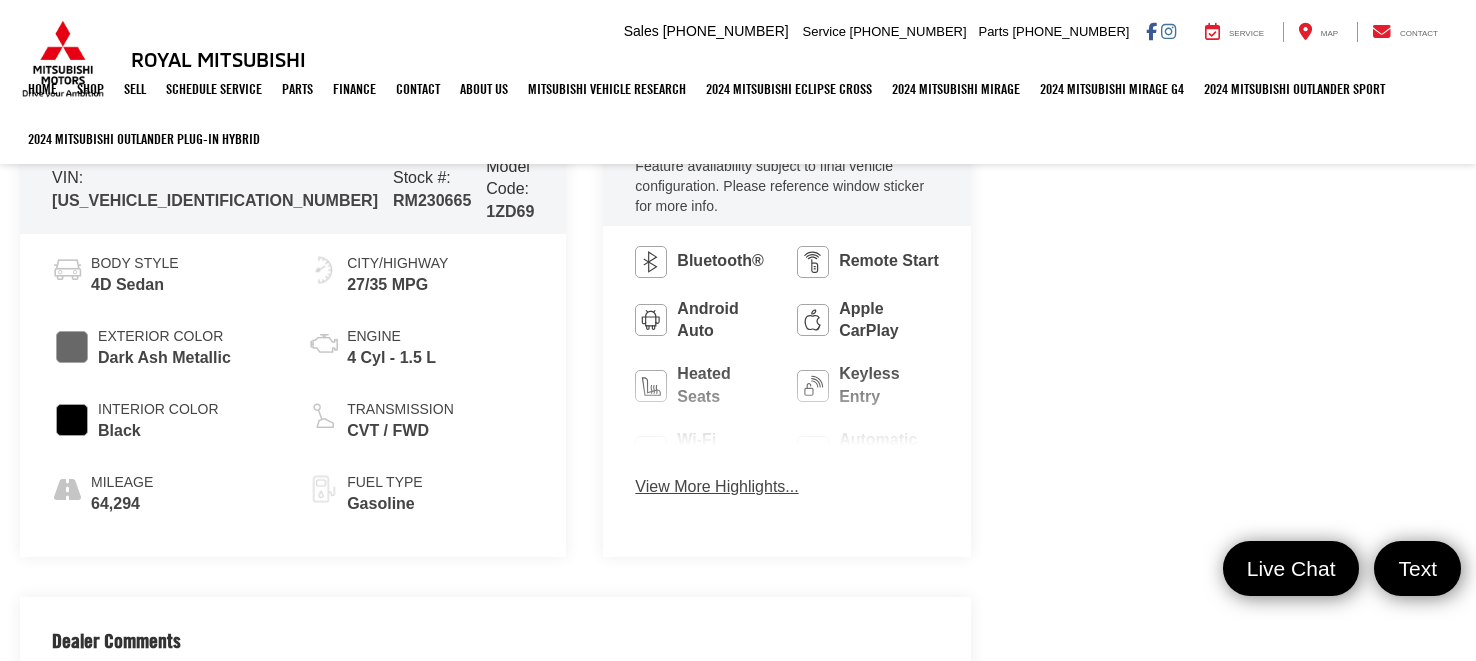 scroll, scrollTop: 1007, scrollLeft: 0, axis: vertical 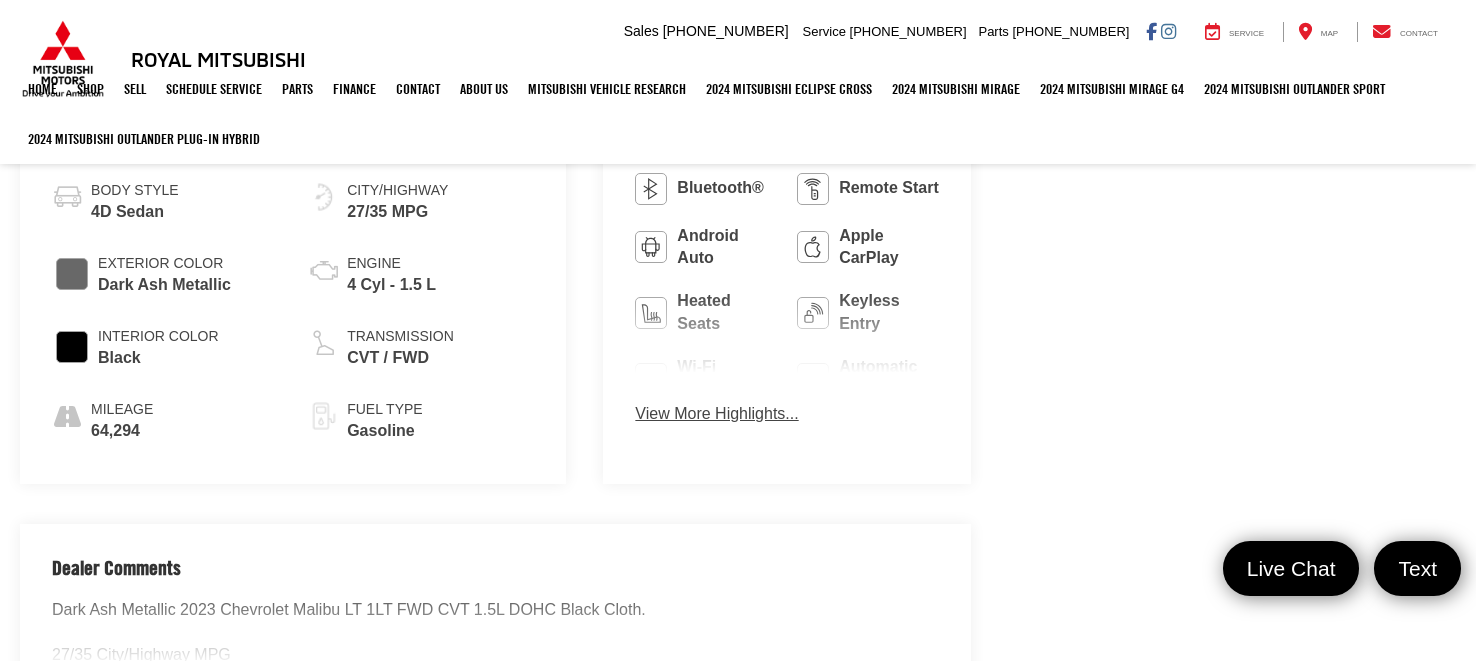 click on "View More Highlights..." at bounding box center [716, 414] 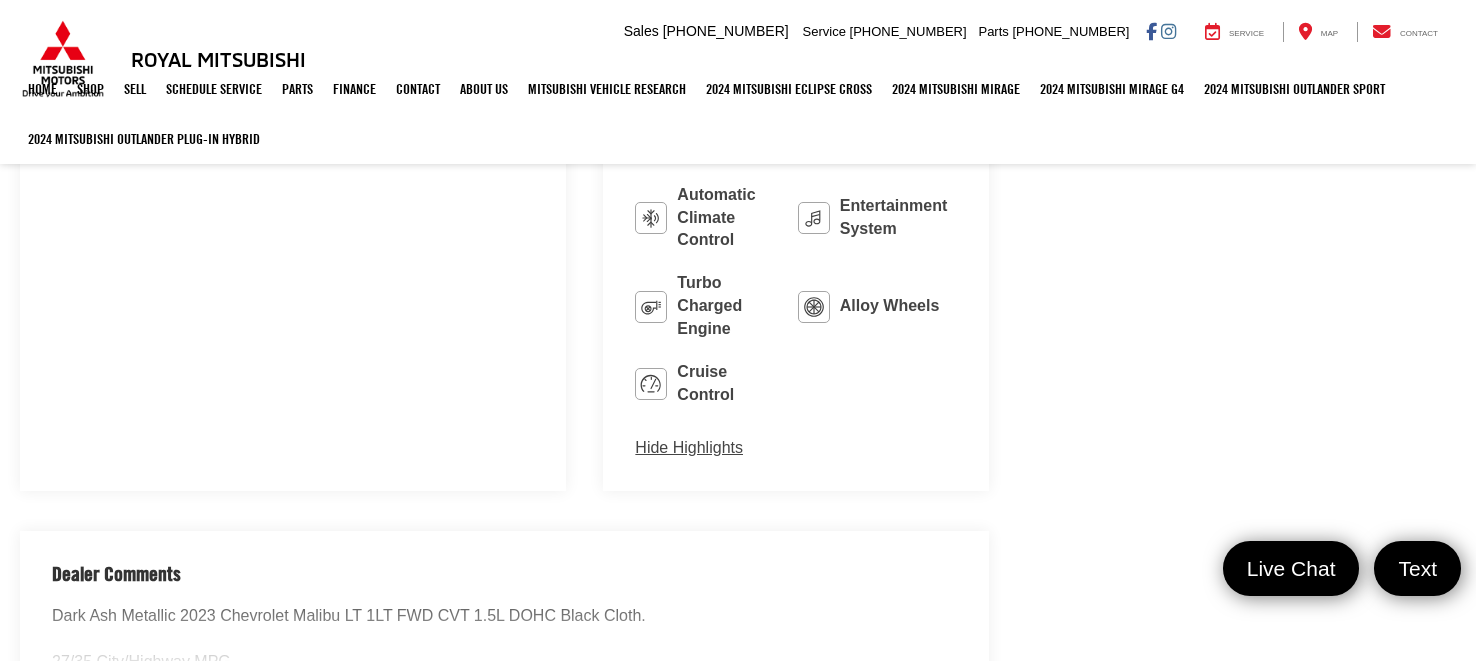 scroll, scrollTop: 1655, scrollLeft: 0, axis: vertical 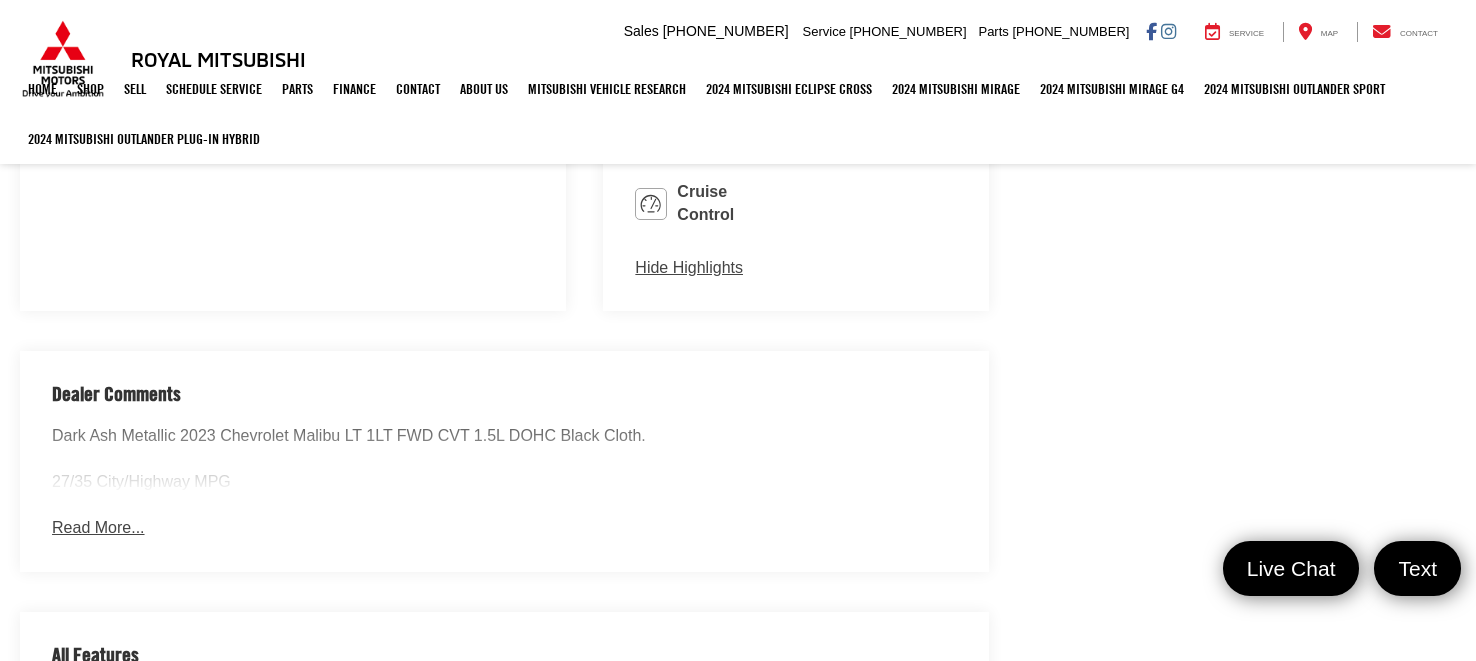 click on "Read More..." at bounding box center [98, 528] 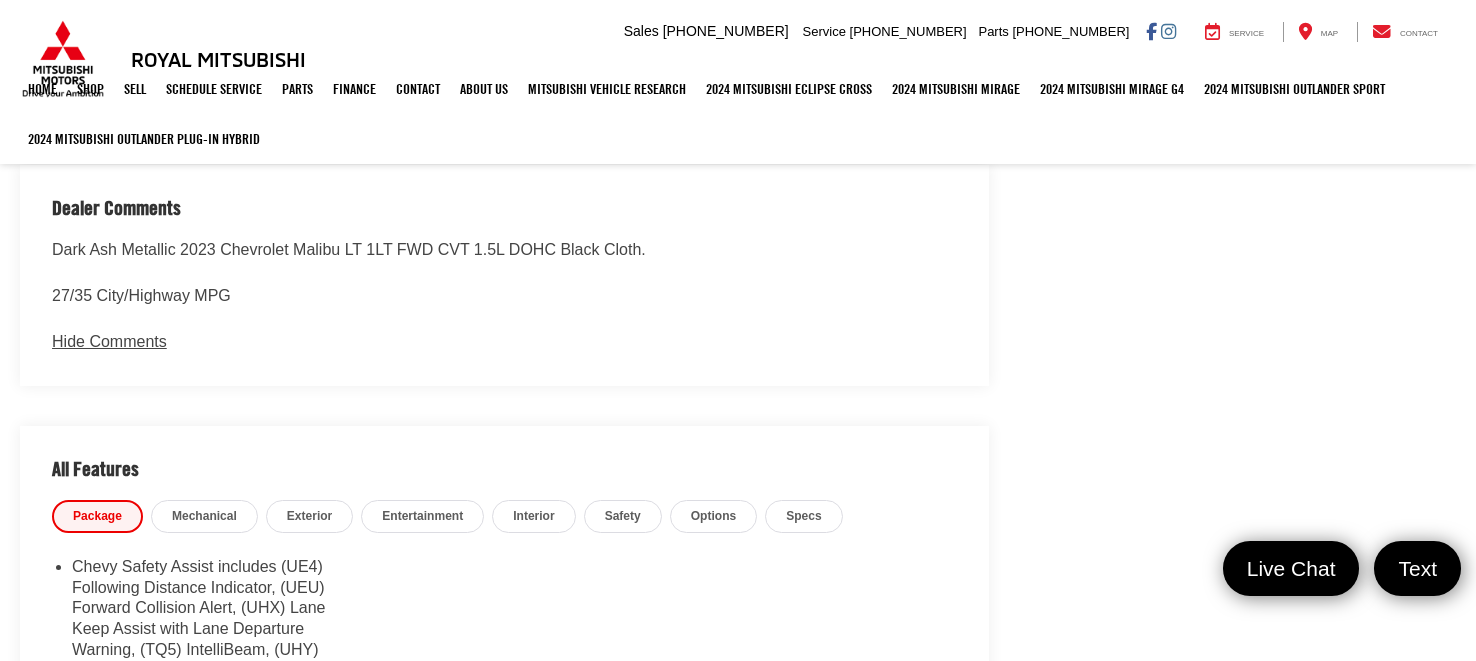 scroll, scrollTop: 2015, scrollLeft: 0, axis: vertical 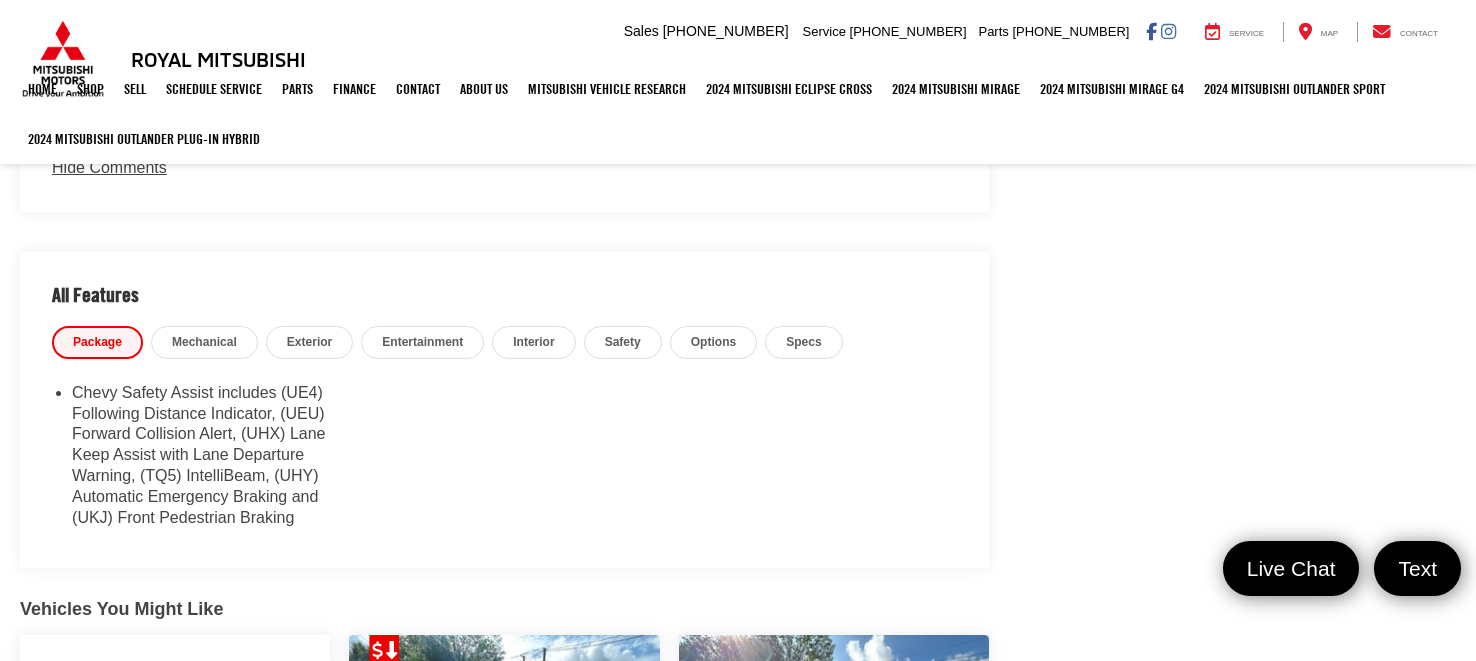 click on "Chevy Safety Assist includes (UE4) Following Distance Indicator, (UEU) Forward Collision Alert, (UHX) Lane Keep Assist with Lane Departure Warning, (TQ5) IntelliBeam, (UHY) Automatic Emergency Braking and (UKJ) Front Pedestrian Braking" at bounding box center [206, 460] 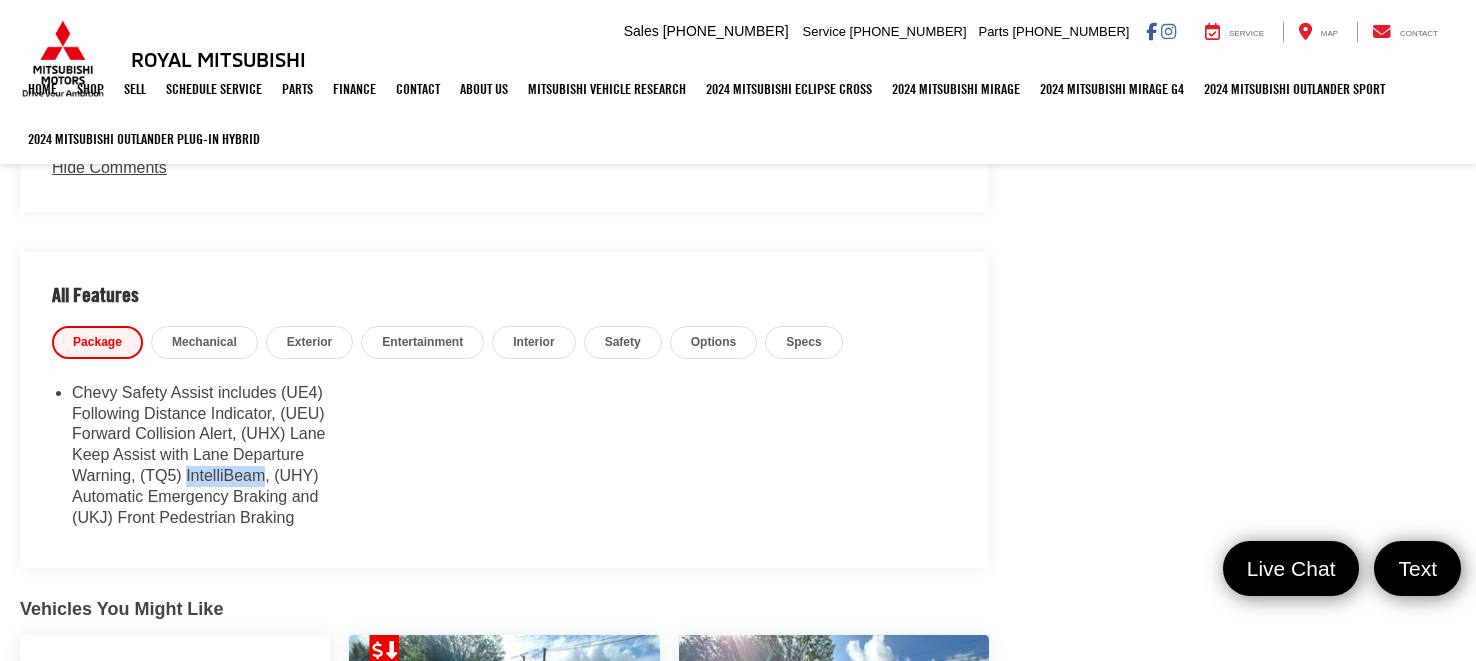 click on "Chevy Safety Assist includes (UE4) Following Distance Indicator, (UEU) Forward Collision Alert, (UHX) Lane Keep Assist with Lane Departure Warning, (TQ5) IntelliBeam, (UHY) Automatic Emergency Braking and (UKJ) Front Pedestrian Braking" at bounding box center (206, 460) 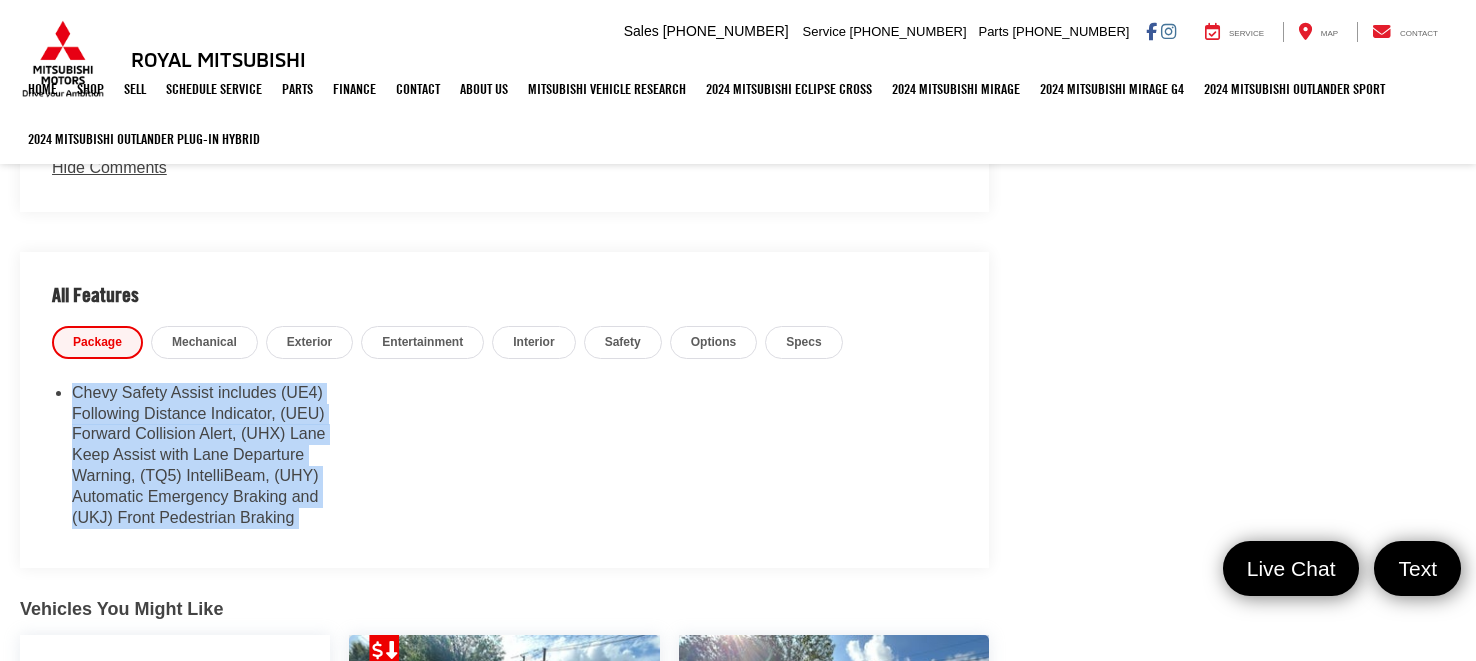 click on "Chevy Safety Assist includes (UE4) Following Distance Indicator, (UEU) Forward Collision Alert, (UHX) Lane Keep Assist with Lane Departure Warning, (TQ5) IntelliBeam, (UHY) Automatic Emergency Braking and (UKJ) Front Pedestrian Braking" at bounding box center (206, 460) 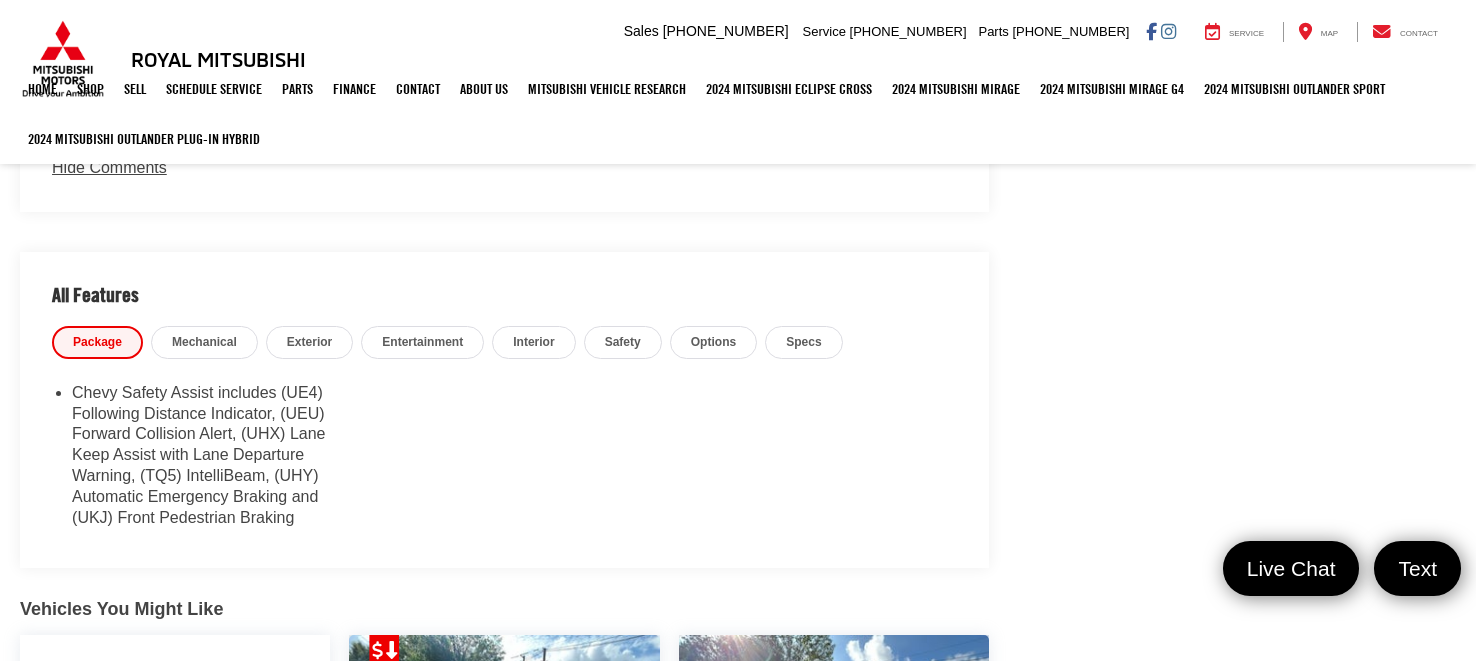 click on "Chevy Safety Assist includes (UE4) Following Distance Indicator, (UEU) Forward Collision Alert, (UHX) Lane Keep Assist with Lane Departure Warning, (TQ5) IntelliBeam, (UHY) Automatic Emergency Braking and (UKJ) Front Pedestrian Braking" at bounding box center (206, 460) 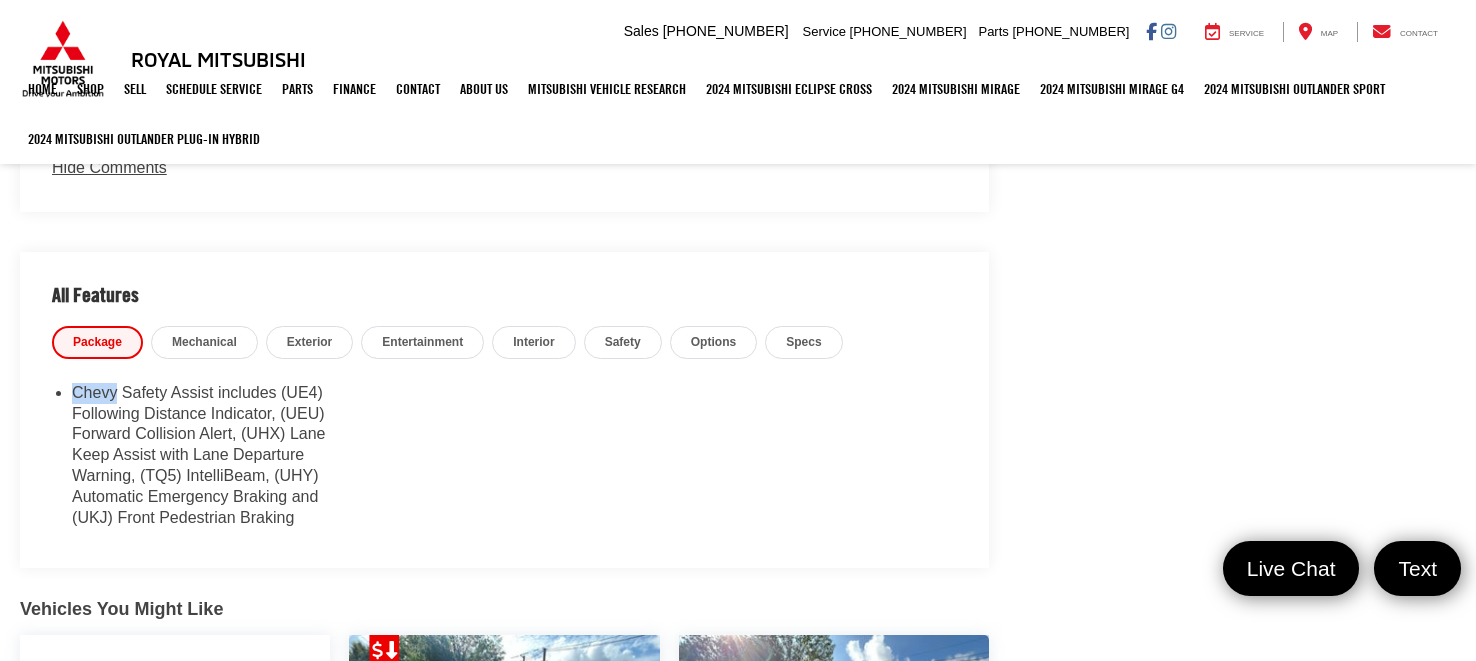 click on "Chevy Safety Assist includes (UE4) Following Distance Indicator, (UEU) Forward Collision Alert, (UHX) Lane Keep Assist with Lane Departure Warning, (TQ5) IntelliBeam, (UHY) Automatic Emergency Braking and (UKJ) Front Pedestrian Braking" at bounding box center [206, 460] 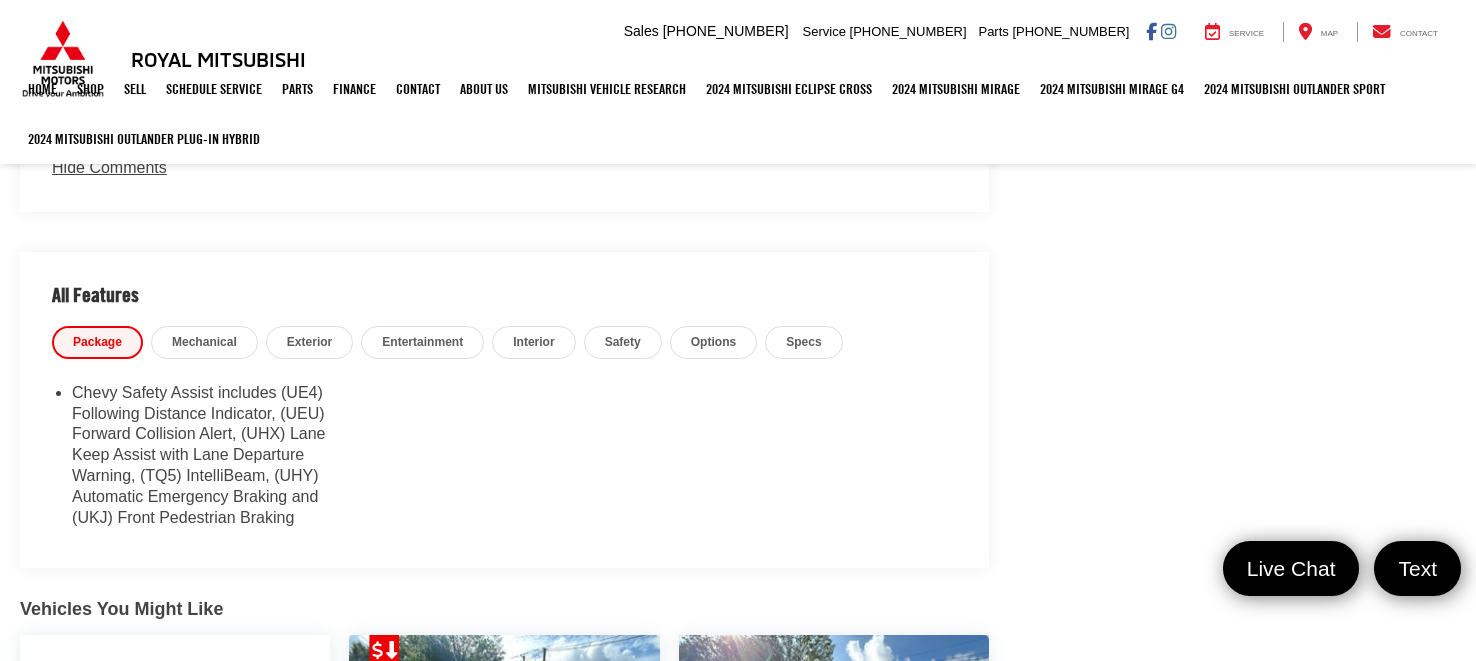 click on "Chevy Safety Assist includes (UE4) Following Distance Indicator, (UEU) Forward Collision Alert, (UHX) Lane Keep Assist with Lane Departure Warning, (TQ5) IntelliBeam, (UHY) Automatic Emergency Braking and (UKJ) Front Pedestrian Braking" at bounding box center (206, 460) 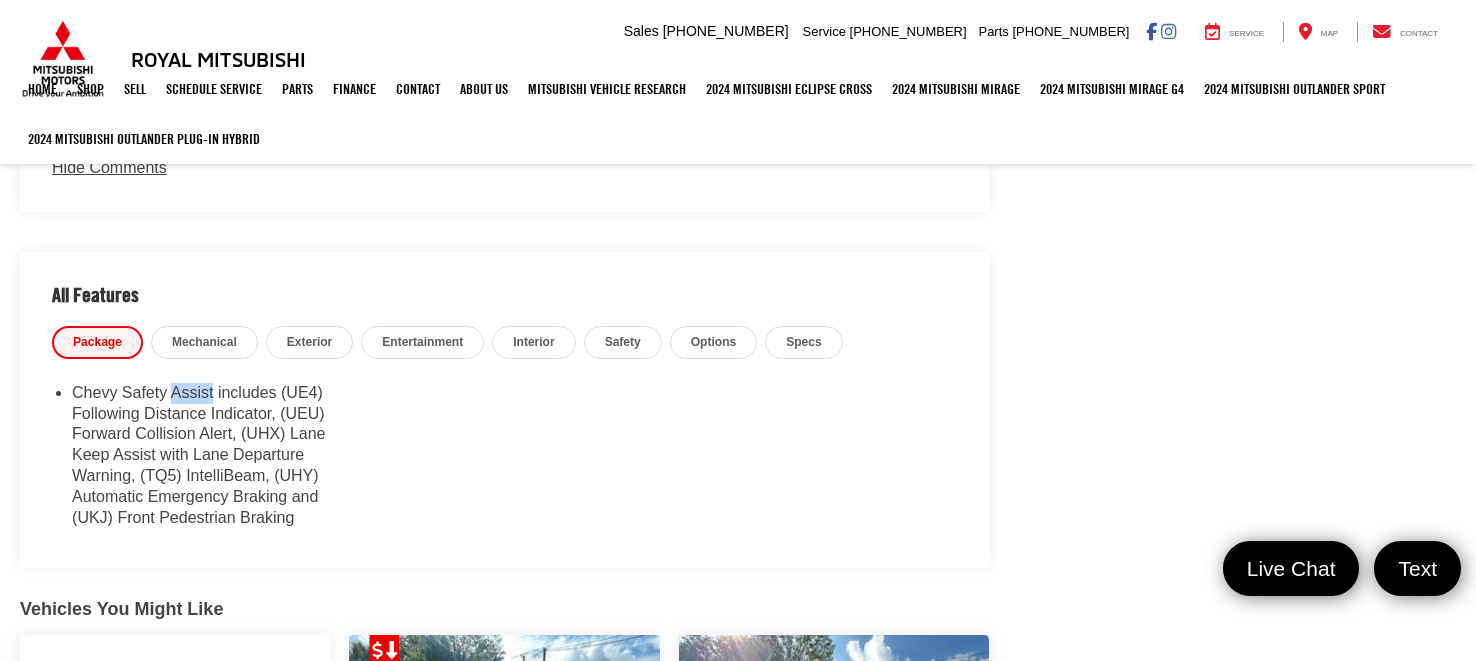 click on "Chevy Safety Assist includes (UE4) Following Distance Indicator, (UEU) Forward Collision Alert, (UHX) Lane Keep Assist with Lane Departure Warning, (TQ5) IntelliBeam, (UHY) Automatic Emergency Braking and (UKJ) Front Pedestrian Braking" at bounding box center (206, 460) 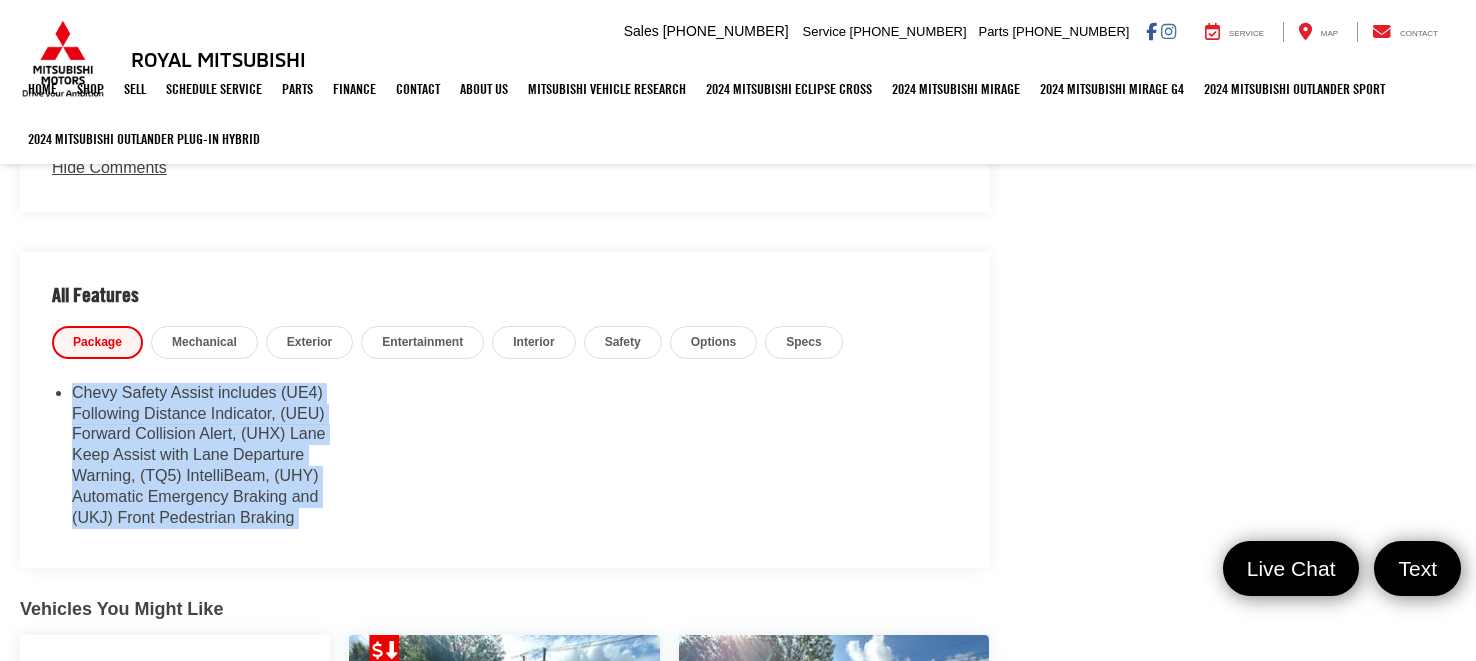 click on "Chevy Safety Assist includes (UE4) Following Distance Indicator, (UEU) Forward Collision Alert, (UHX) Lane Keep Assist with Lane Departure Warning, (TQ5) IntelliBeam, (UHY) Automatic Emergency Braking and (UKJ) Front Pedestrian Braking" at bounding box center [206, 460] 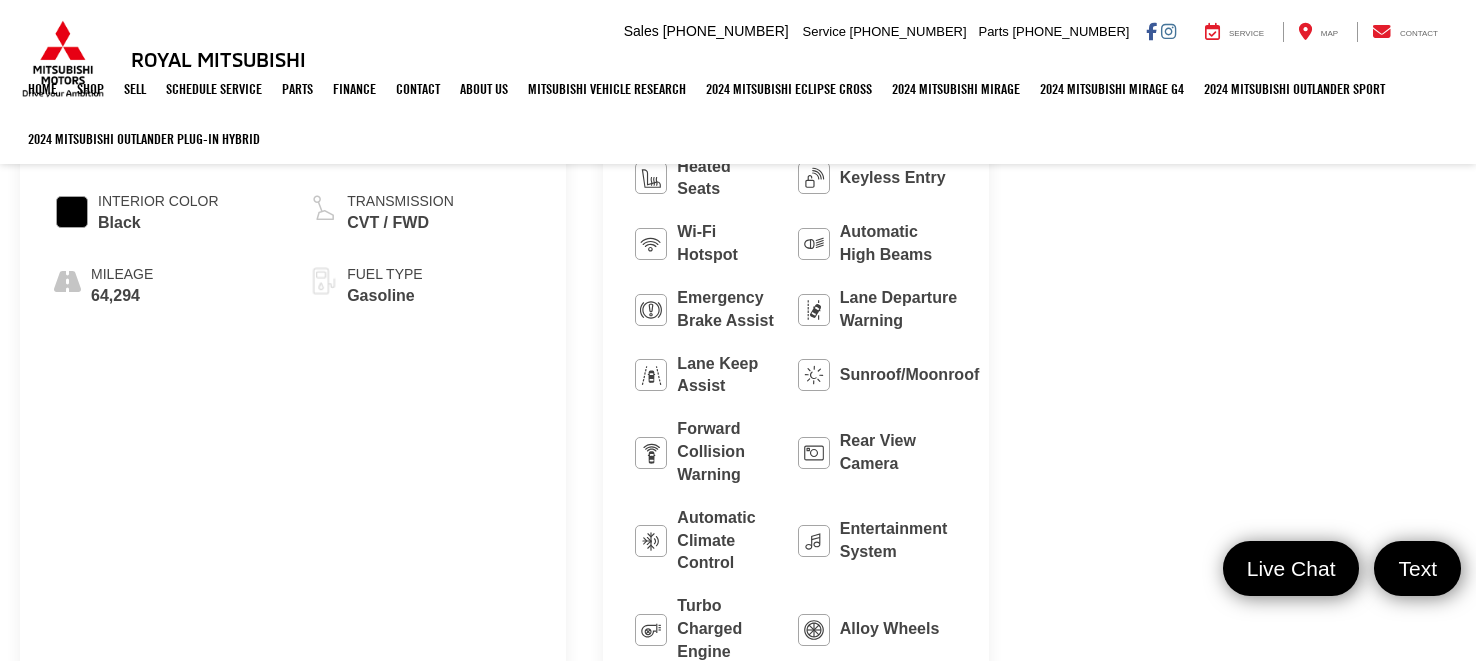 scroll, scrollTop: 1368, scrollLeft: 0, axis: vertical 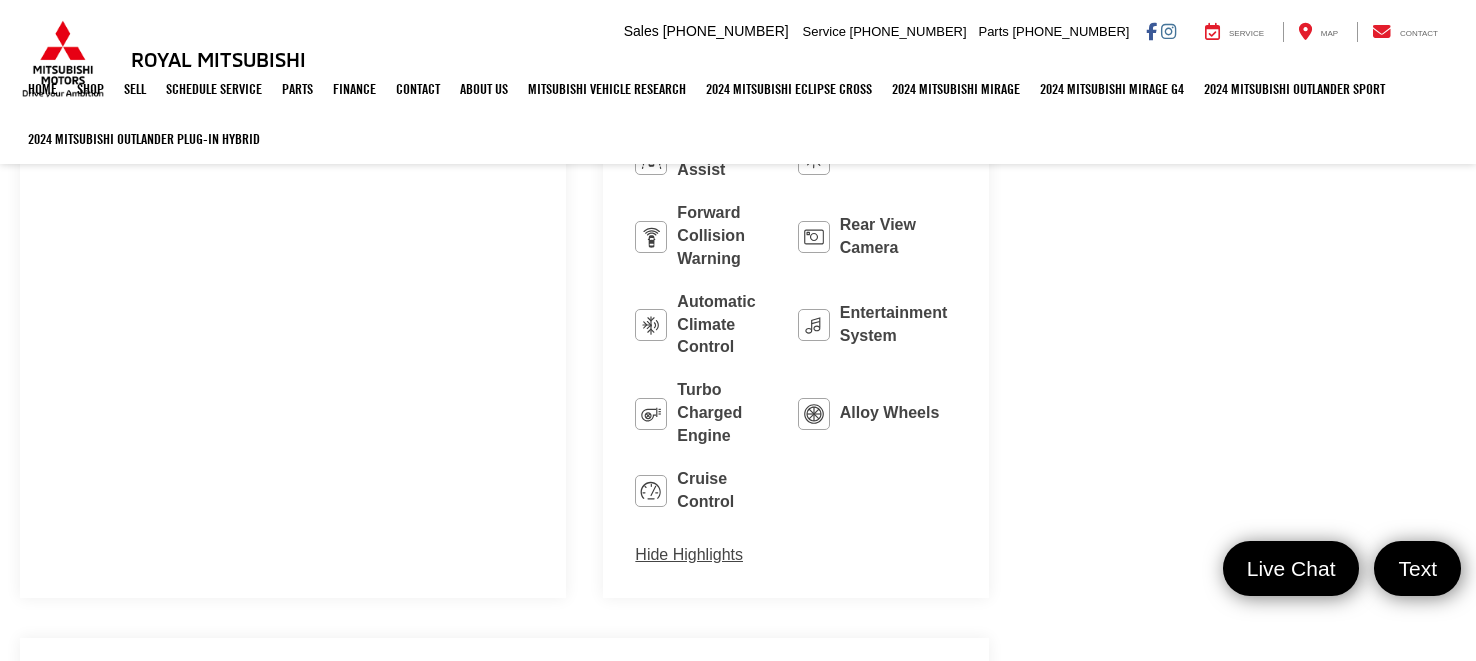 click on "Alloy Wheels" at bounding box center (890, 413) 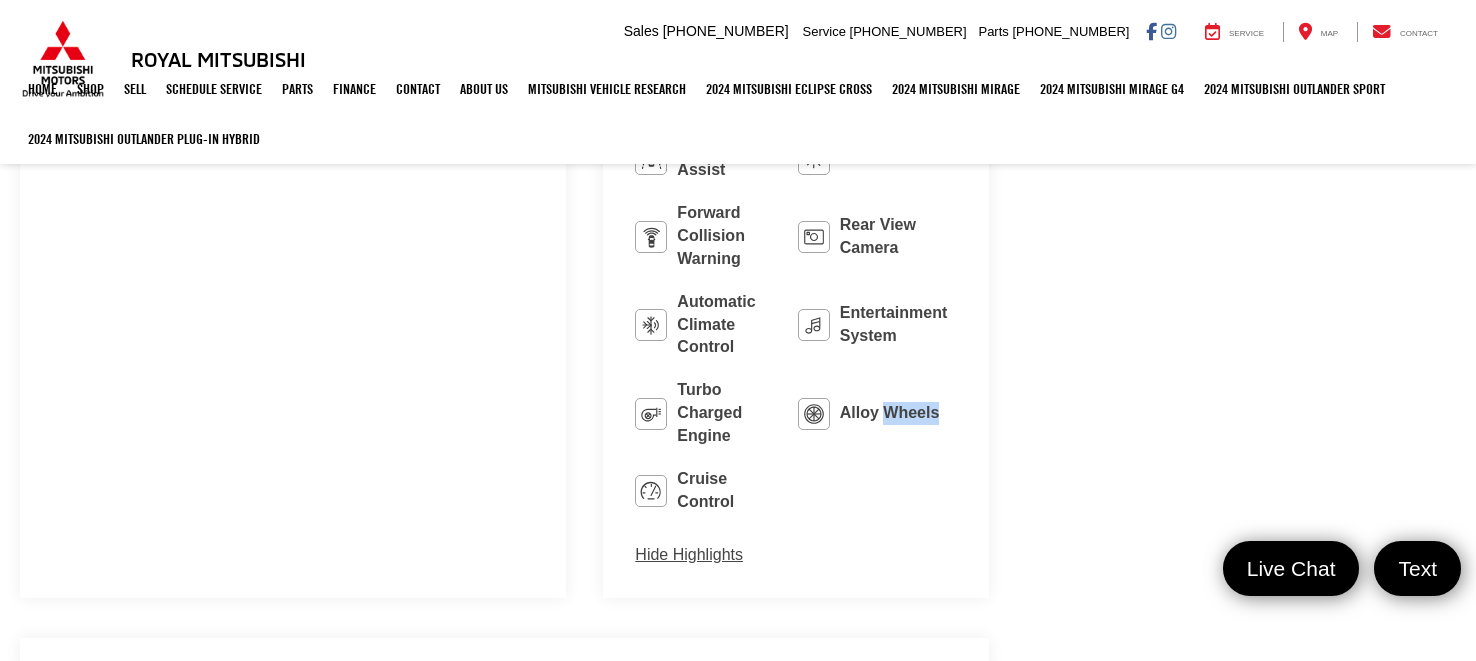 click on "Alloy Wheels" at bounding box center [890, 413] 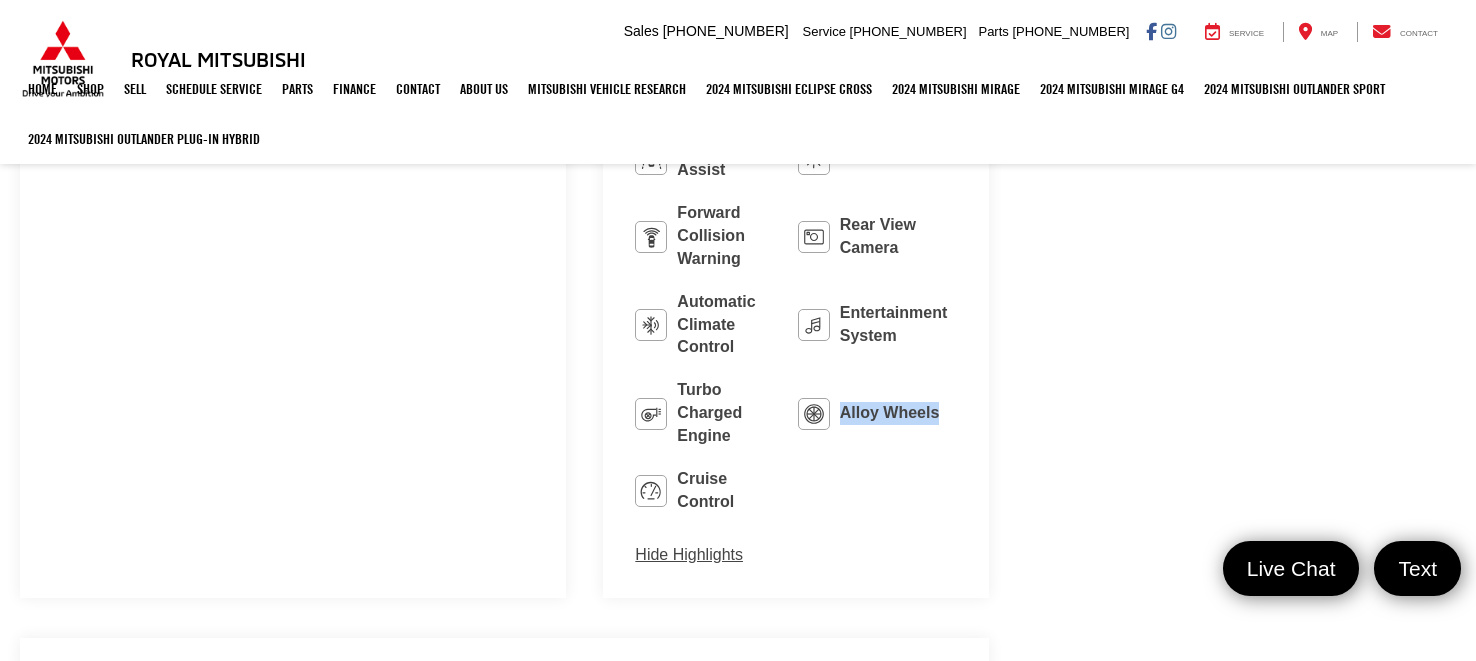 click on "Alloy Wheels" at bounding box center [890, 413] 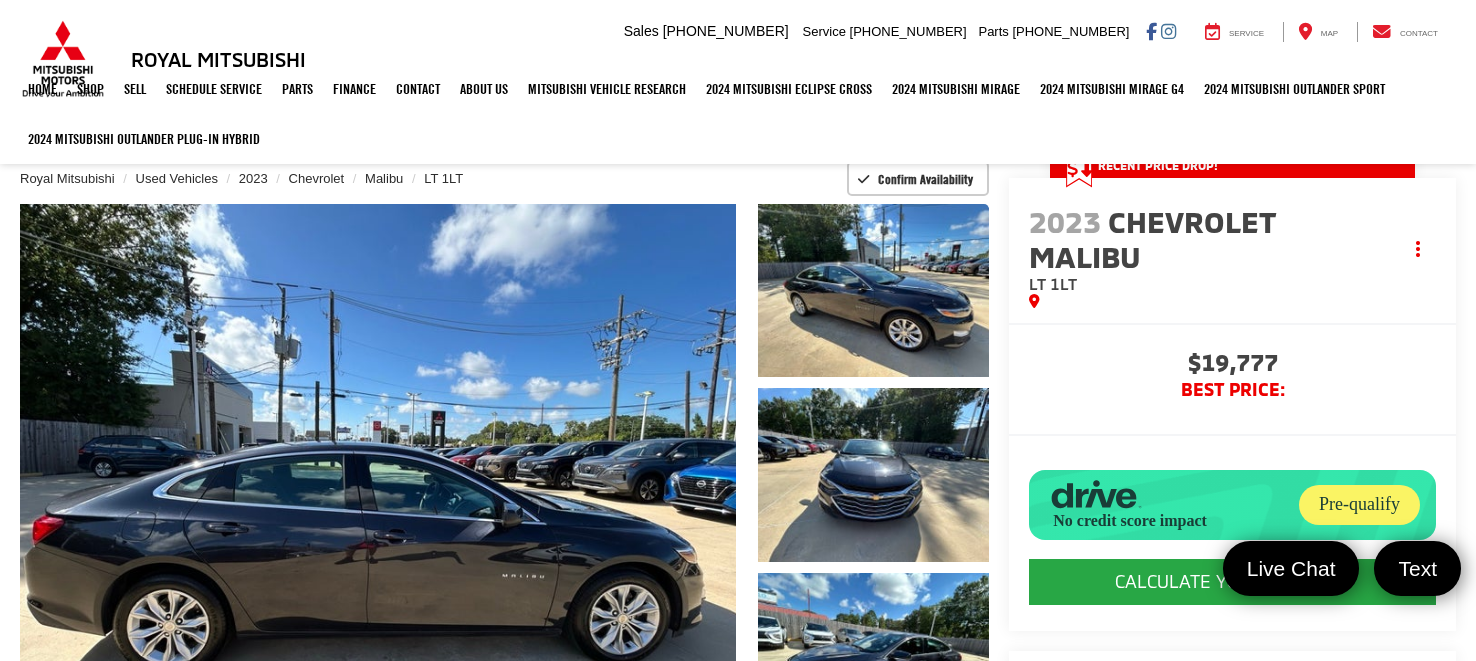 scroll, scrollTop: 143, scrollLeft: 0, axis: vertical 